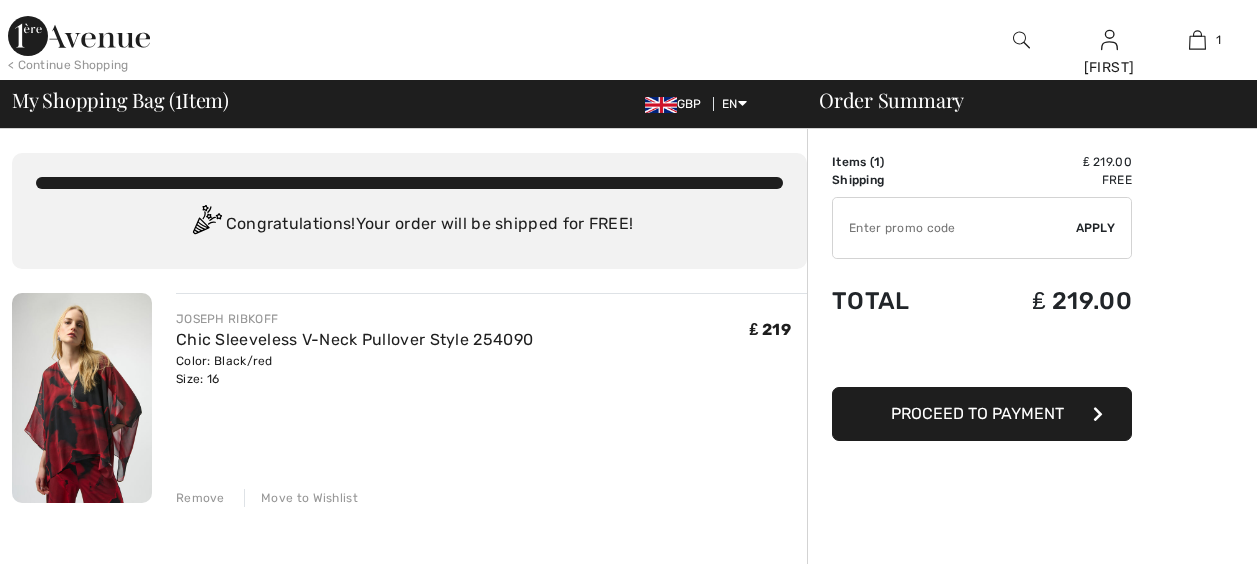 scroll, scrollTop: 325, scrollLeft: 0, axis: vertical 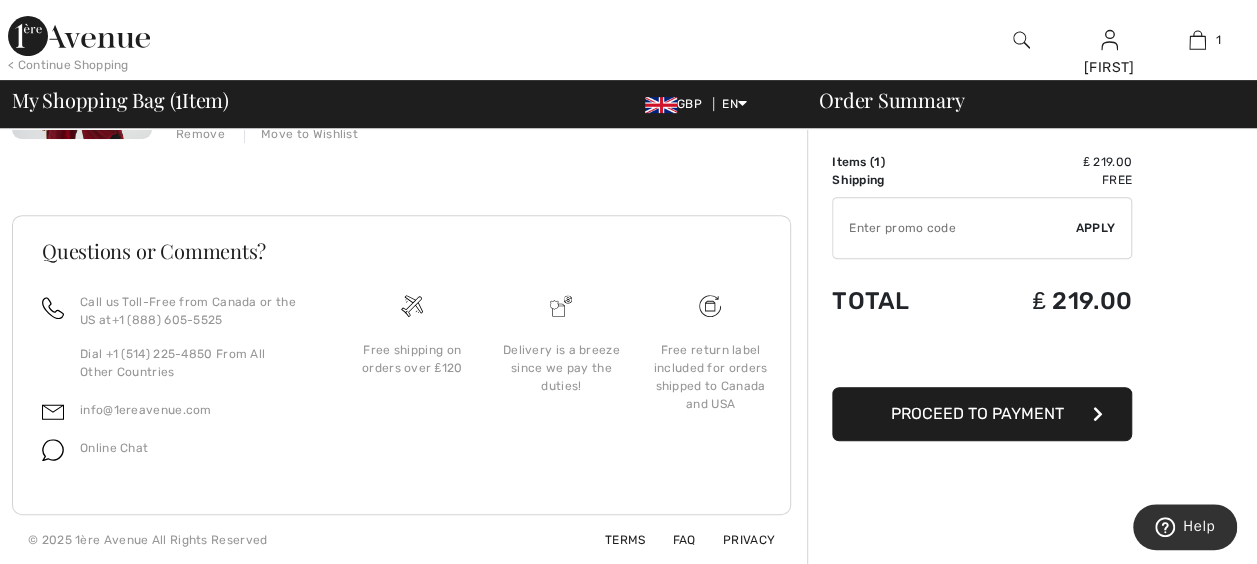 click on "Proceed to Payment" at bounding box center [977, 413] 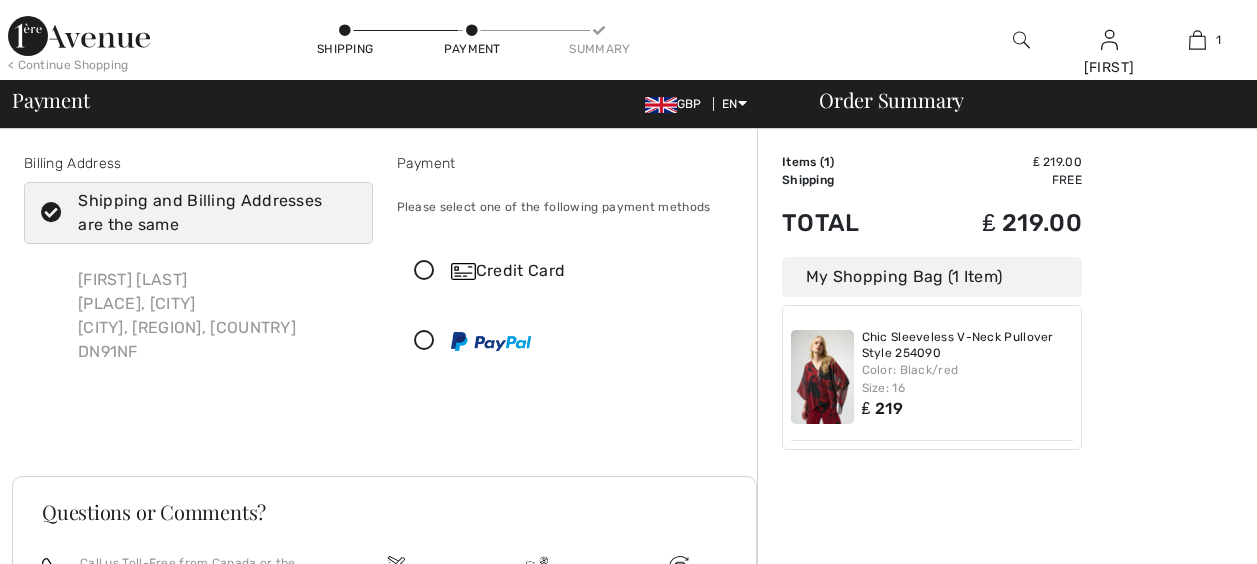 scroll, scrollTop: 0, scrollLeft: 0, axis: both 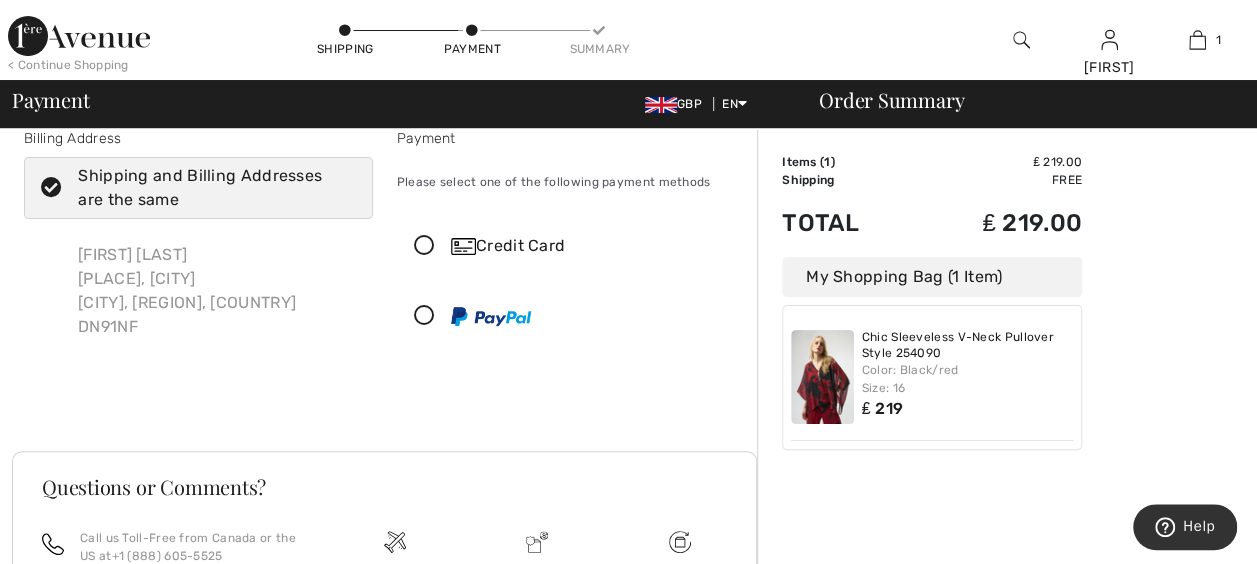click at bounding box center [424, 246] 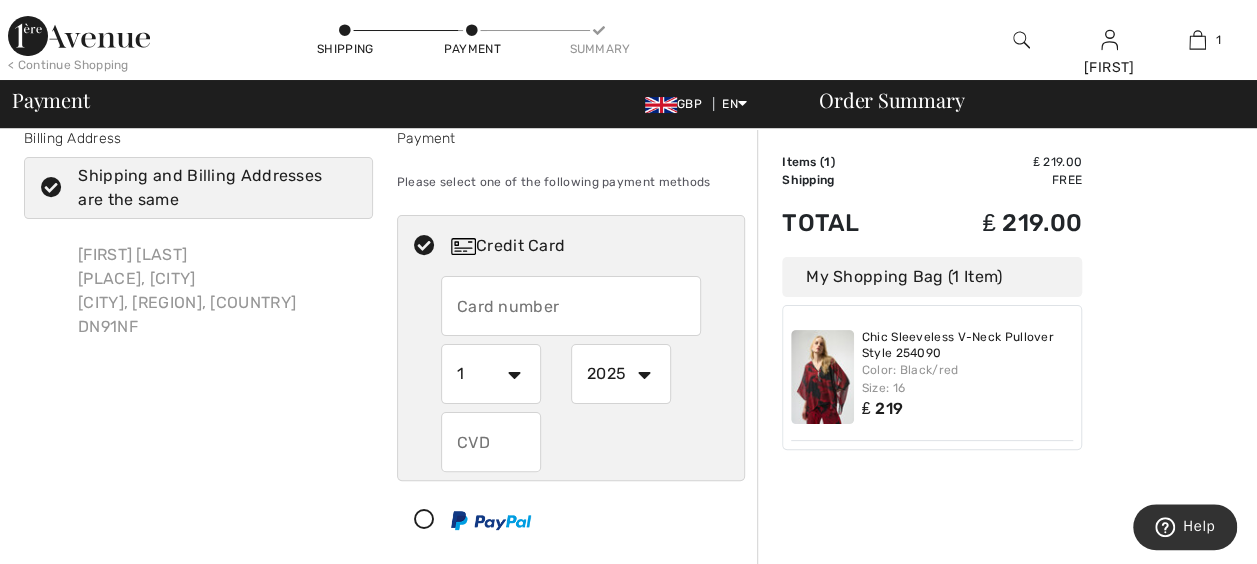 click at bounding box center (571, 306) 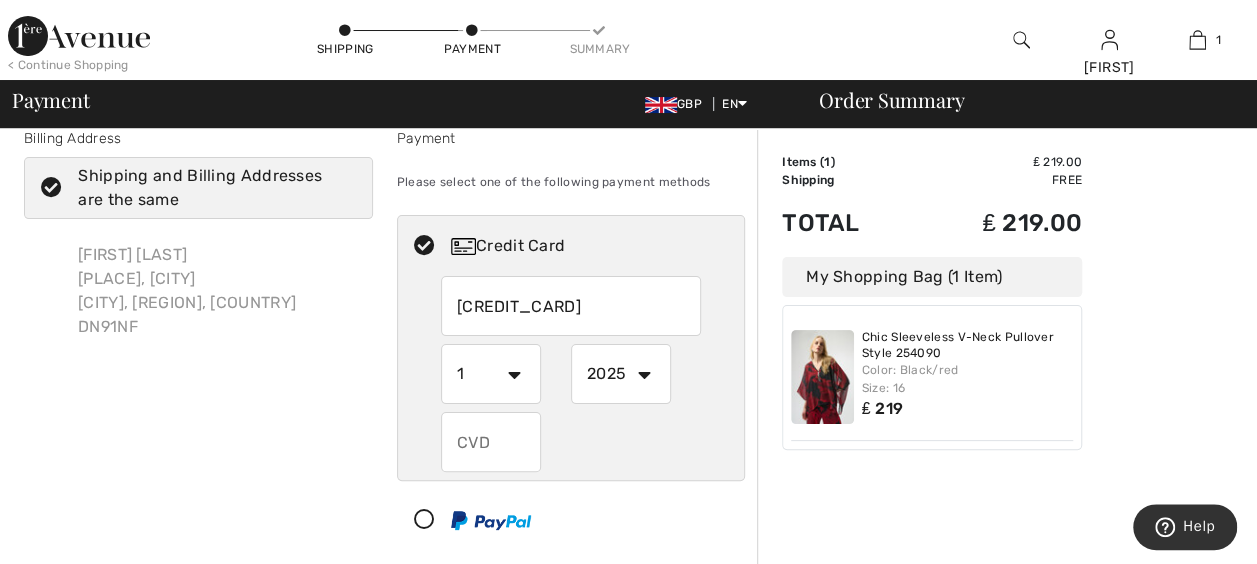 select on "2026" 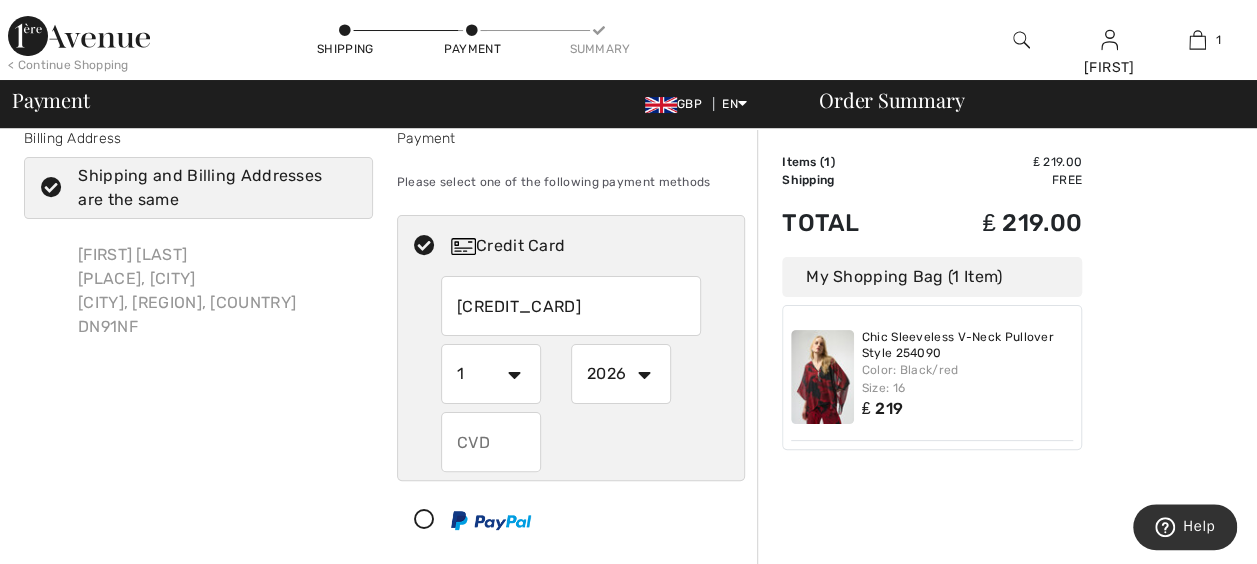type on "535" 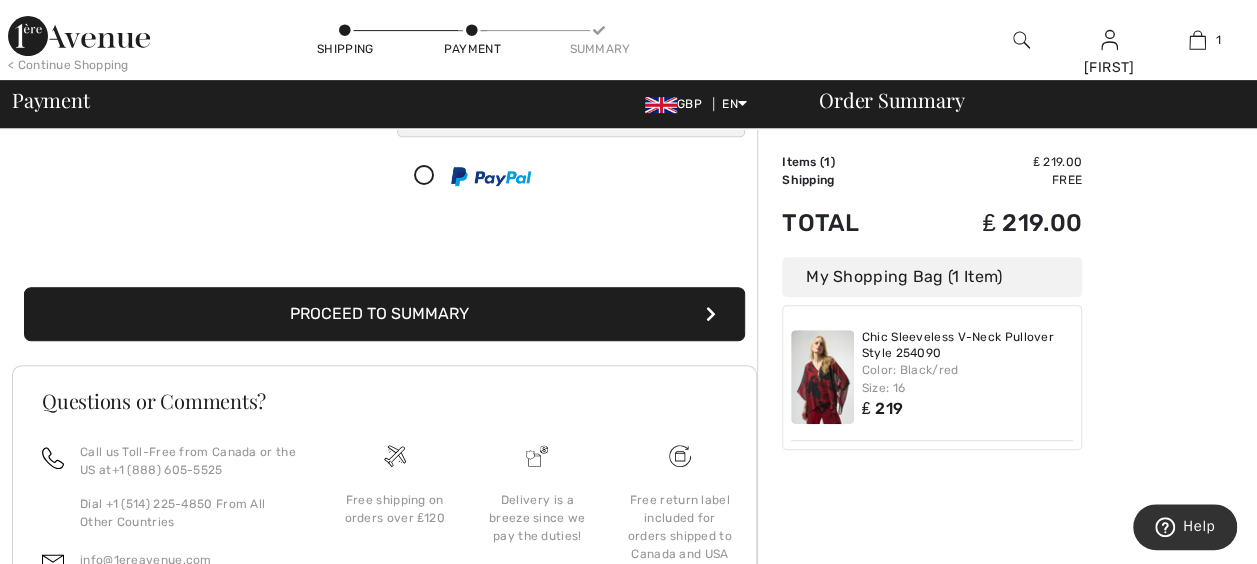 scroll, scrollTop: 367, scrollLeft: 0, axis: vertical 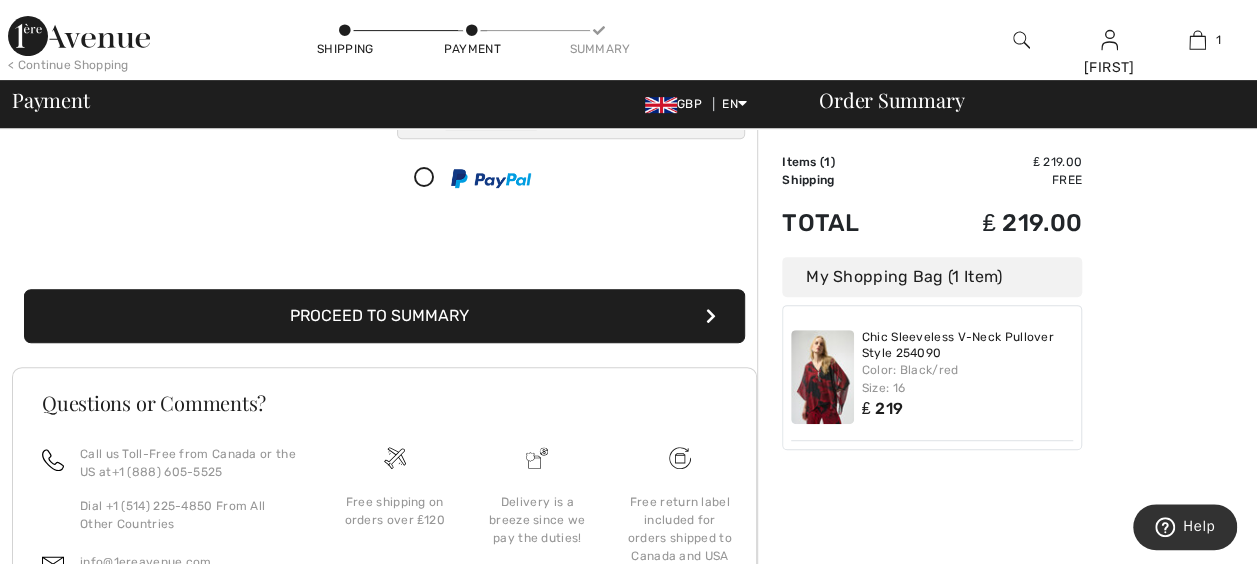 click on "Proceed to Summary" at bounding box center (384, 316) 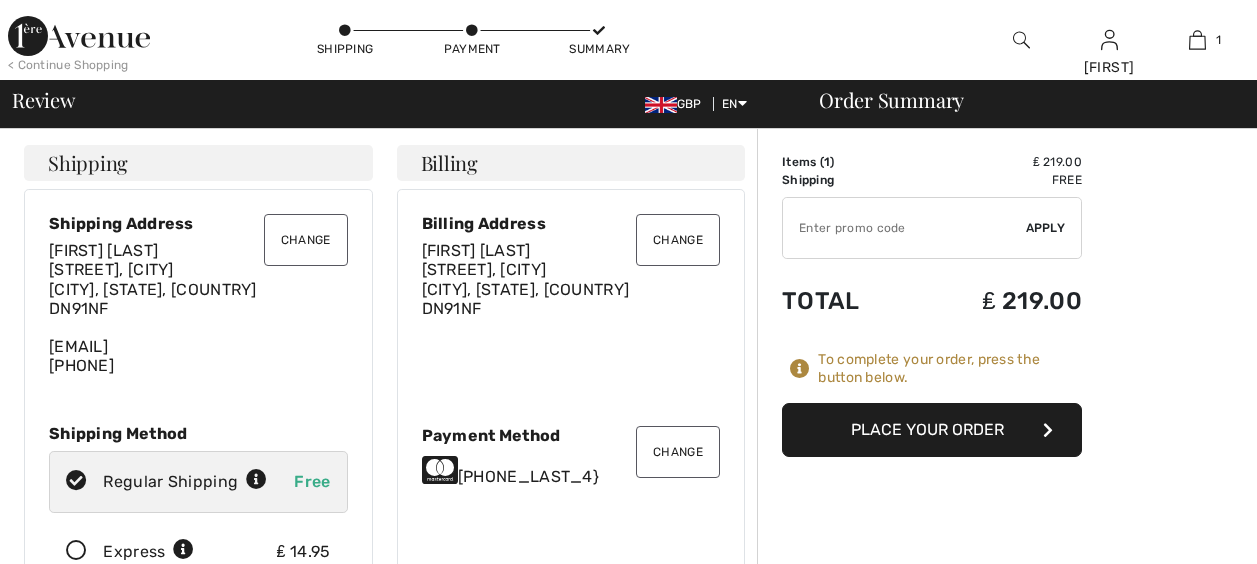 scroll, scrollTop: 0, scrollLeft: 0, axis: both 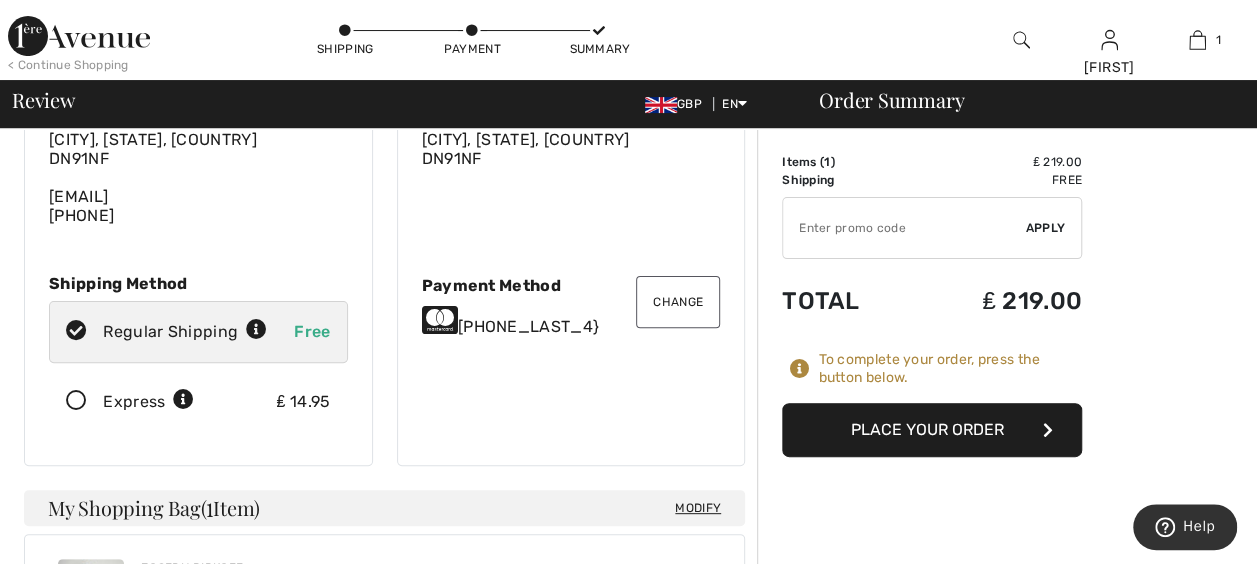 click on "Place Your Order" at bounding box center (932, 430) 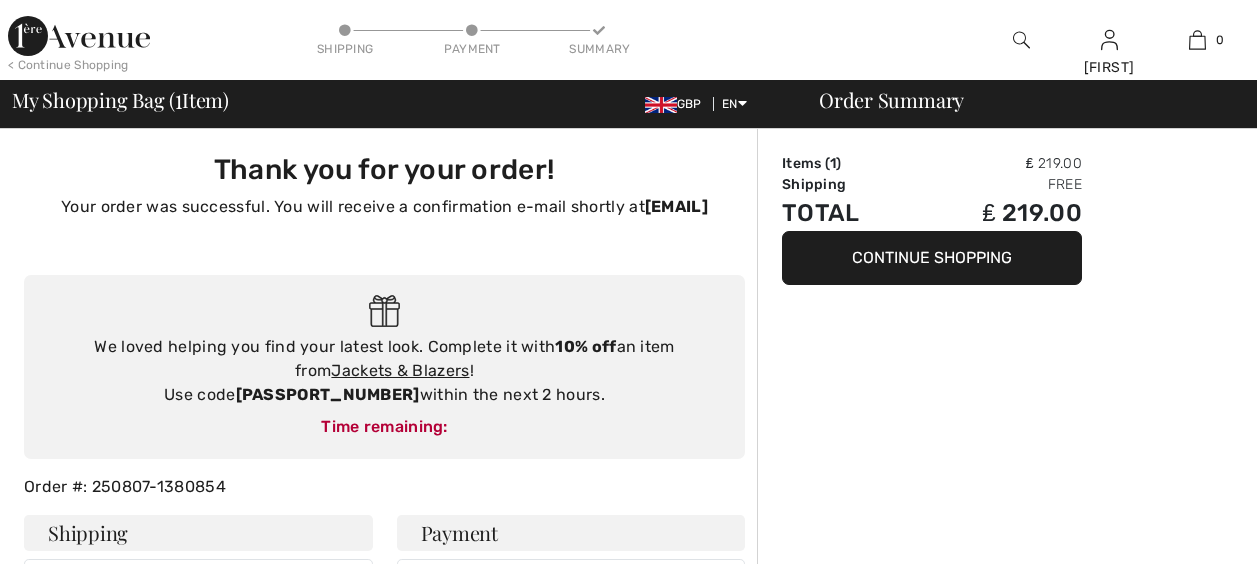 scroll, scrollTop: 0, scrollLeft: 0, axis: both 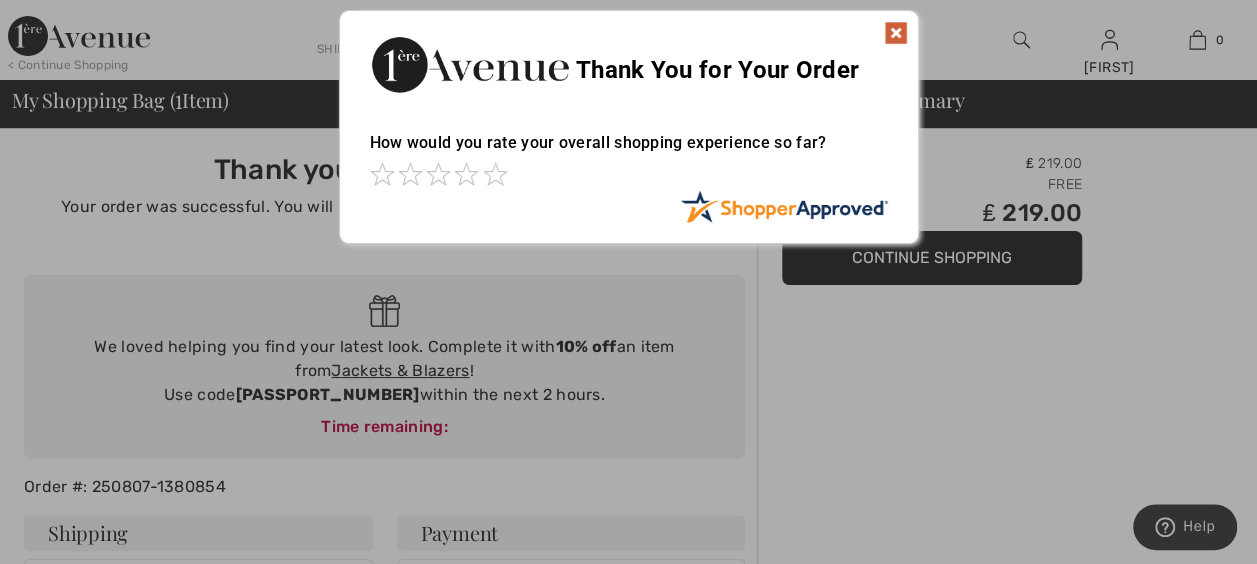 click at bounding box center [896, 33] 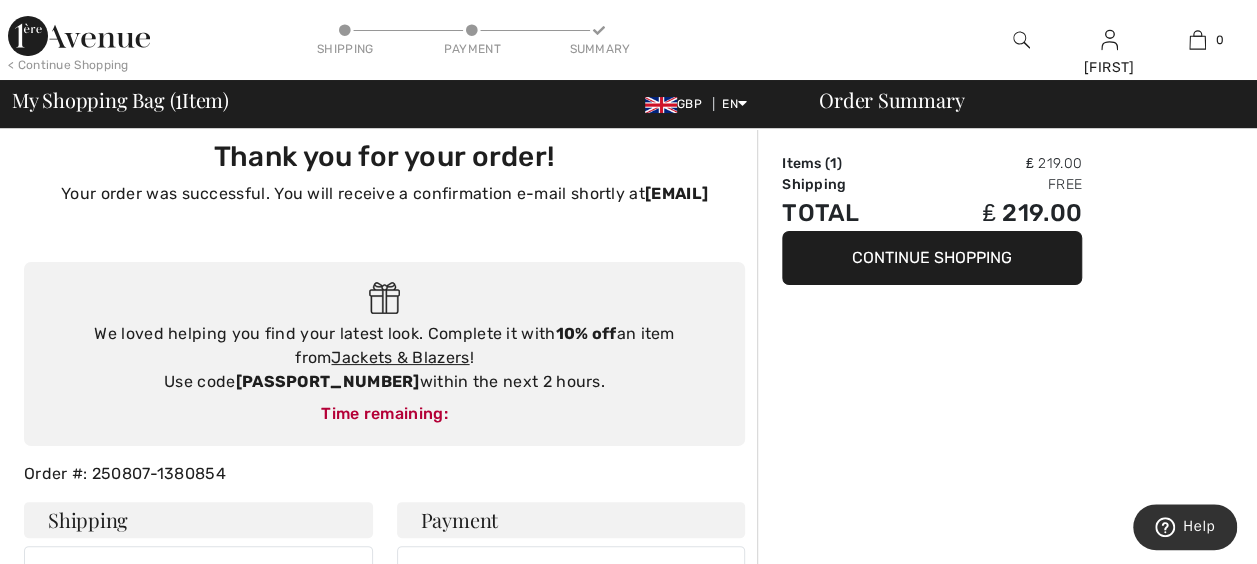 scroll, scrollTop: 25, scrollLeft: 0, axis: vertical 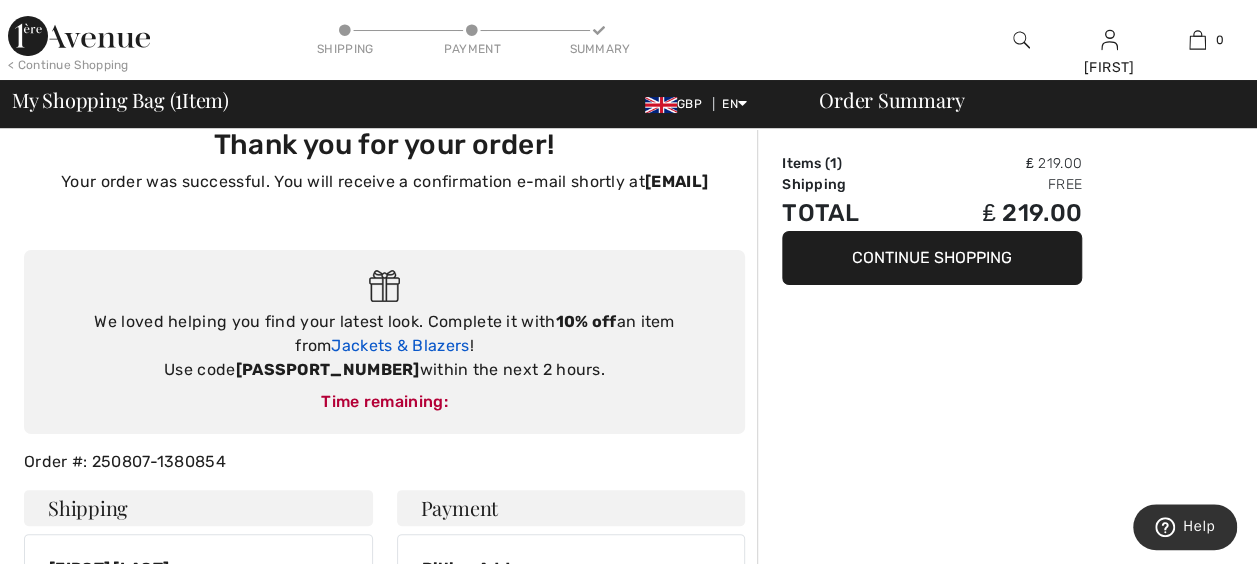 click on "Jackets & Blazers" at bounding box center (400, 345) 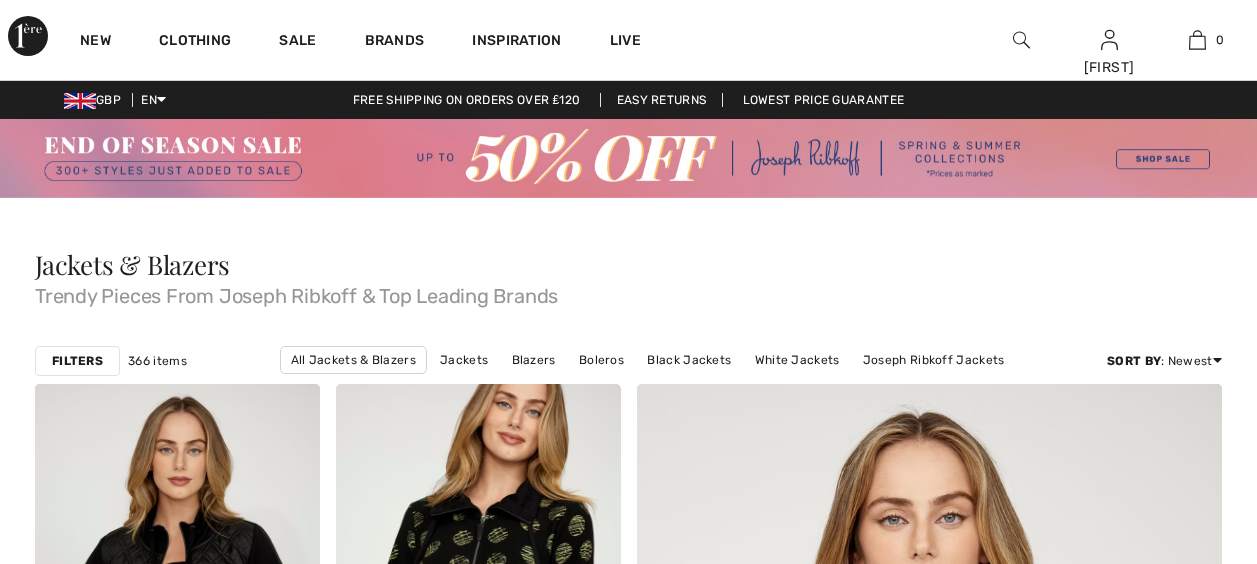 scroll, scrollTop: 225, scrollLeft: 0, axis: vertical 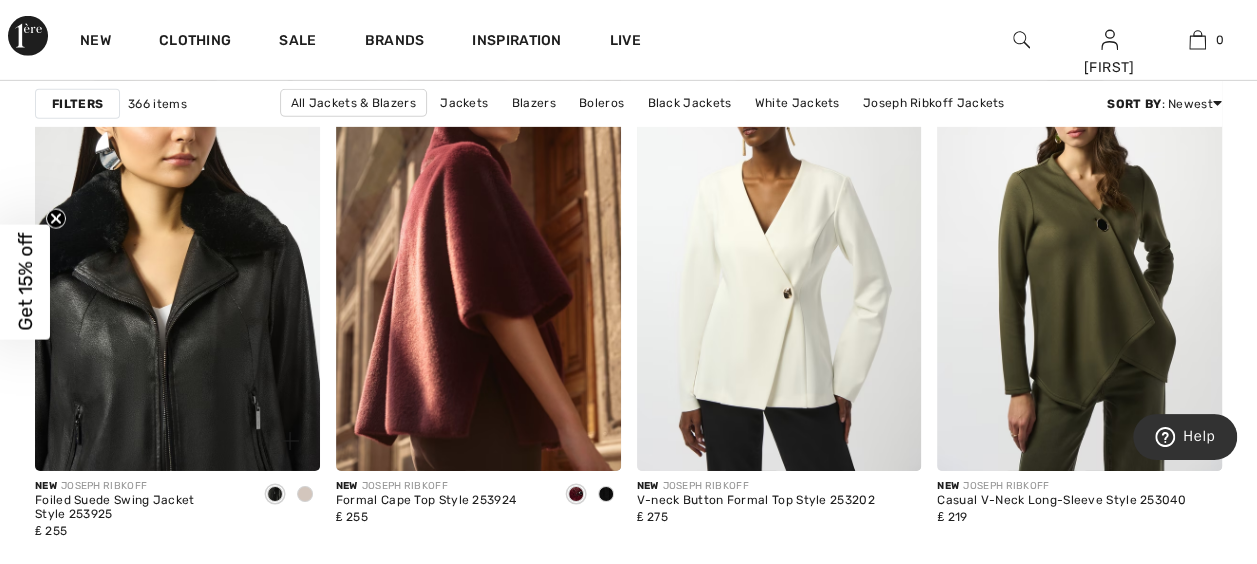 click at bounding box center [177, 257] 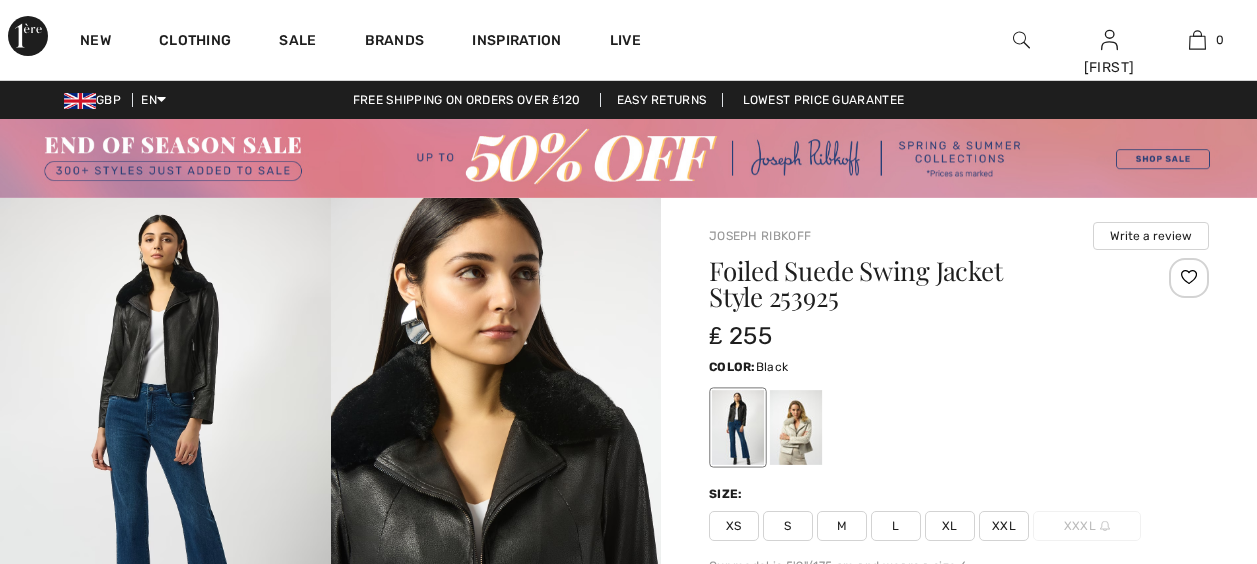scroll, scrollTop: 66, scrollLeft: 0, axis: vertical 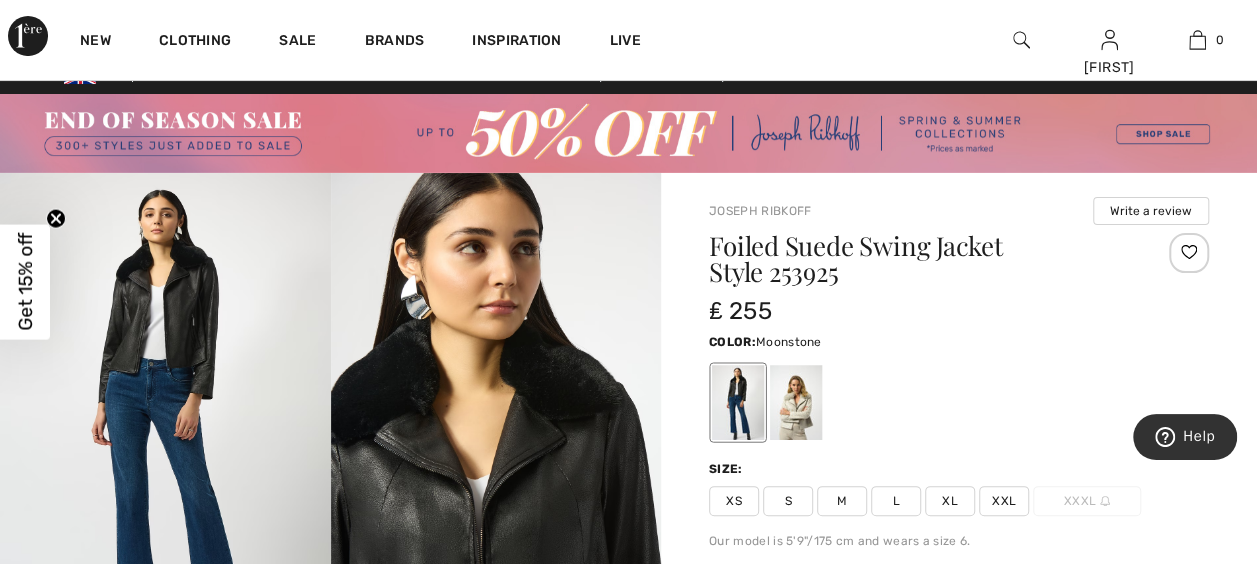click at bounding box center (796, 402) 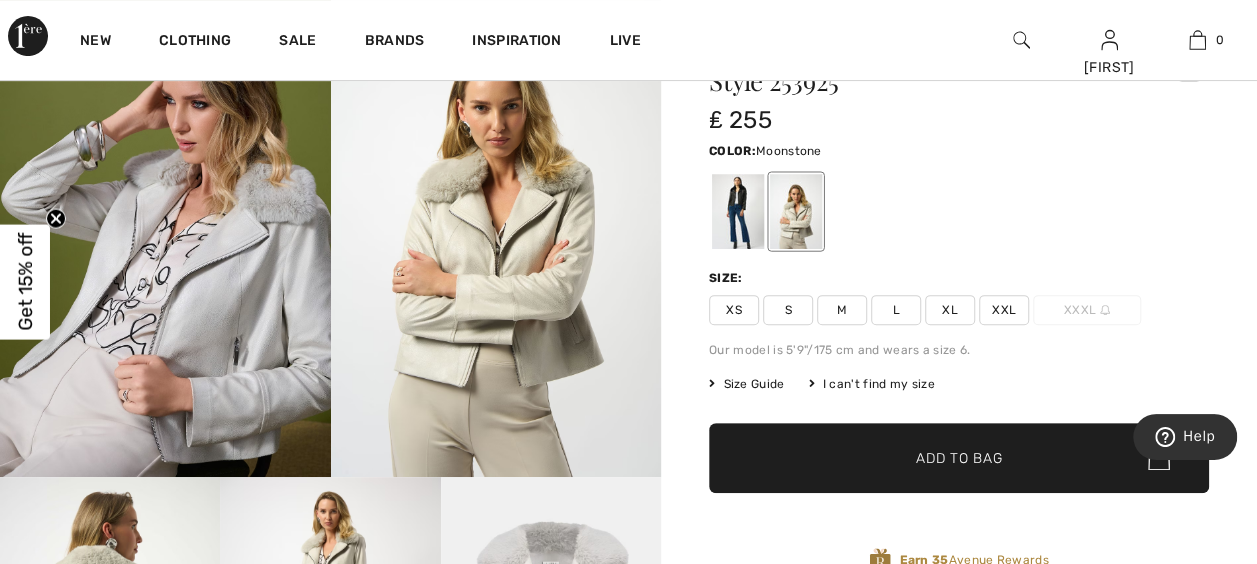 scroll, scrollTop: 200, scrollLeft: 0, axis: vertical 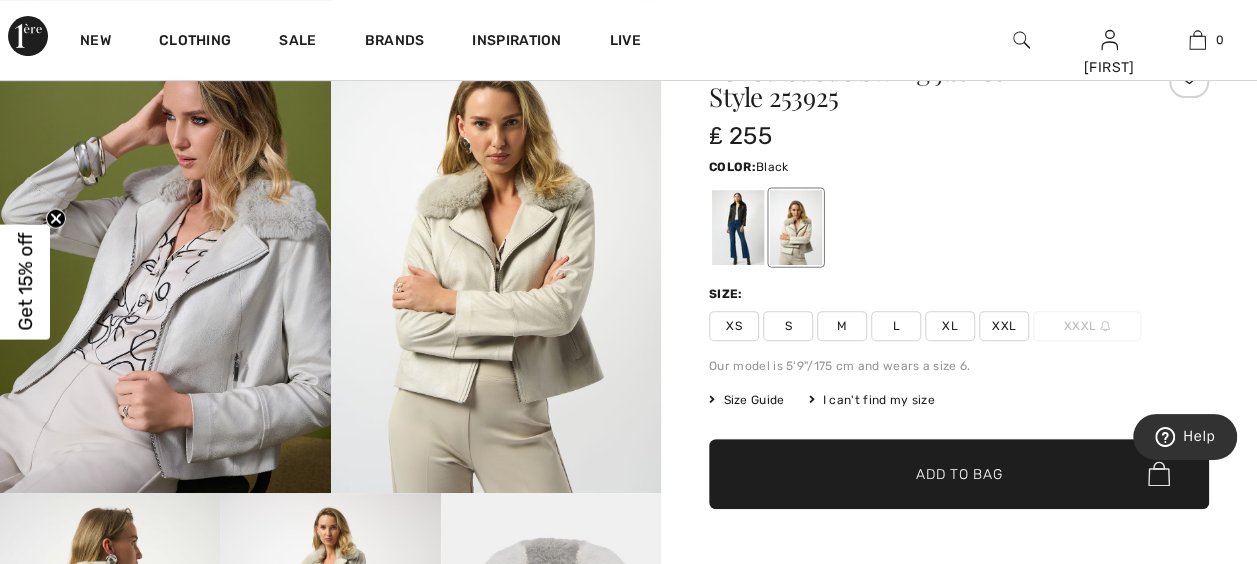 click at bounding box center [738, 227] 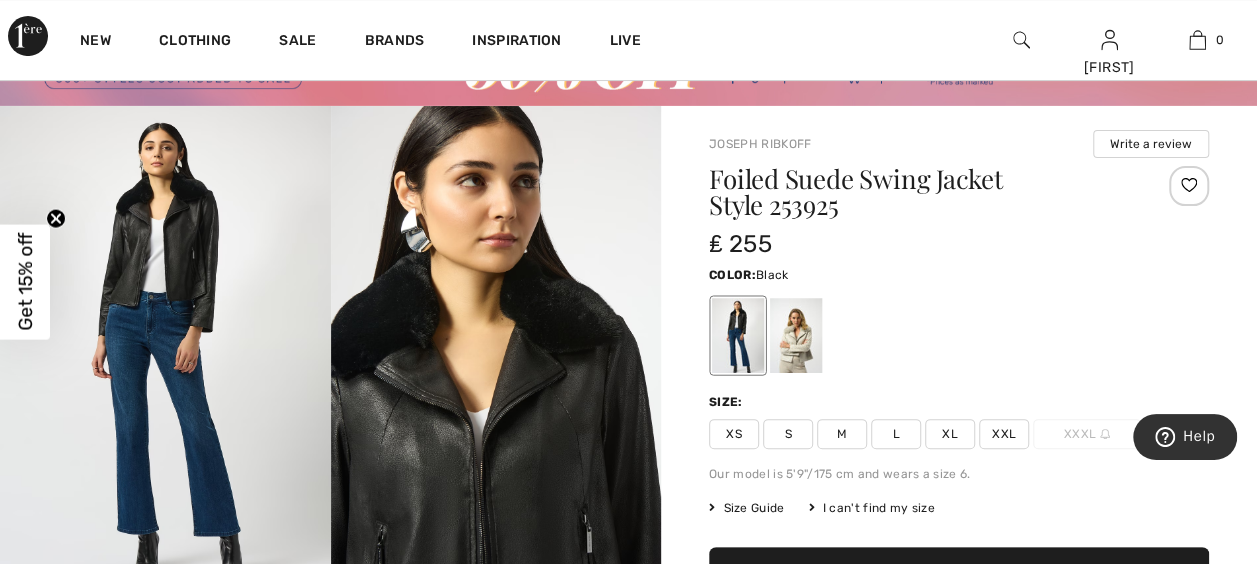 scroll, scrollTop: 0, scrollLeft: 0, axis: both 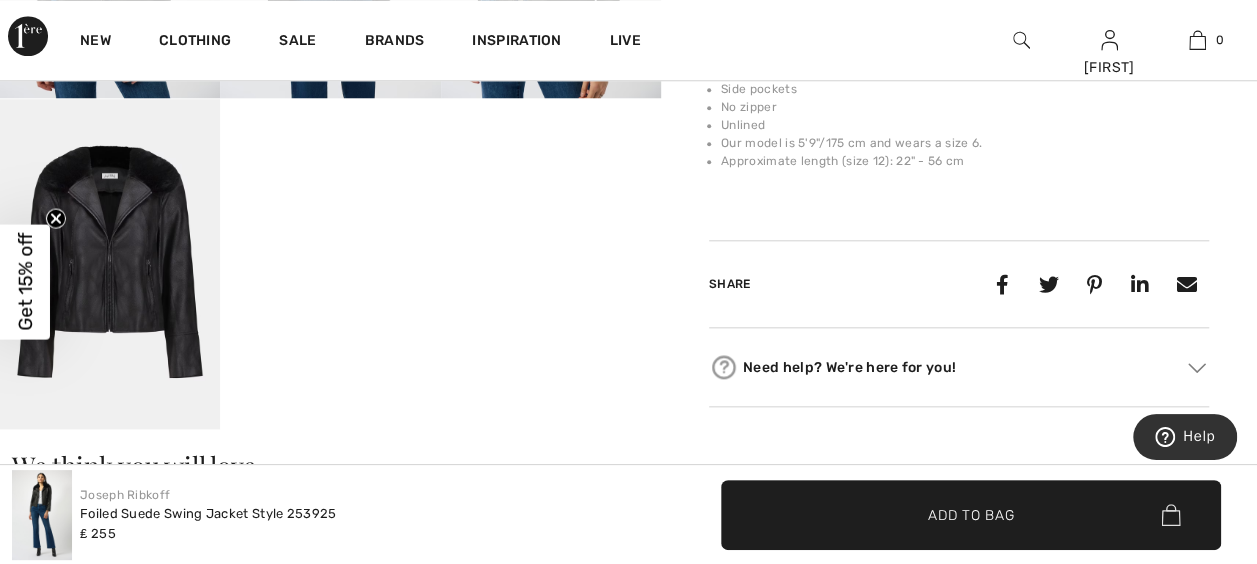 click at bounding box center [110, 264] 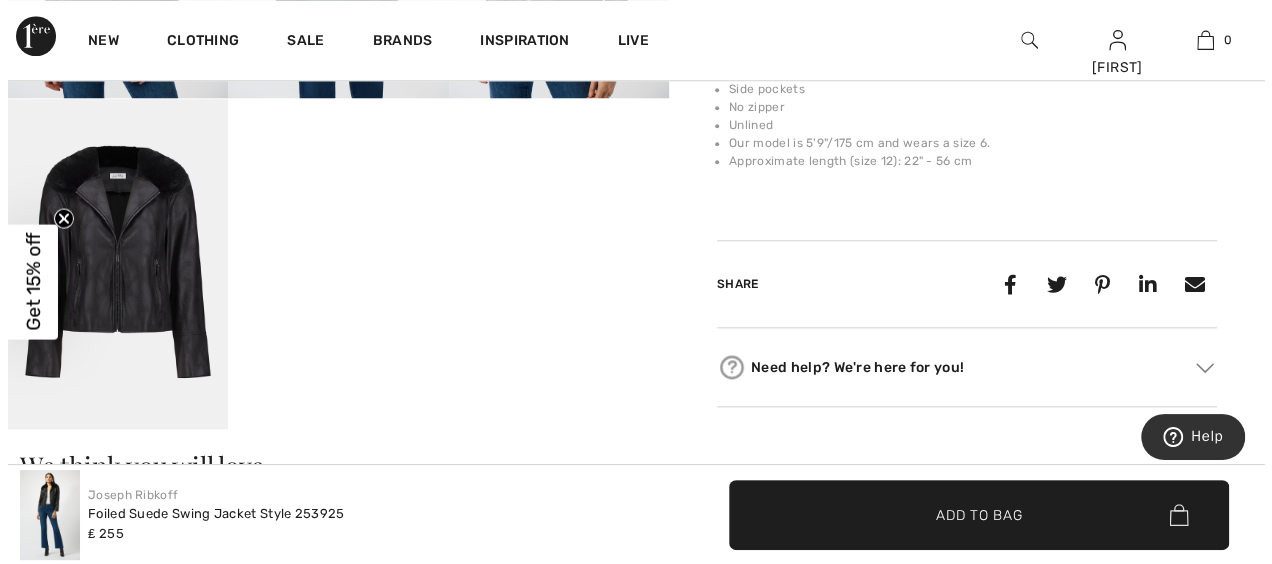scroll, scrollTop: 938, scrollLeft: 0, axis: vertical 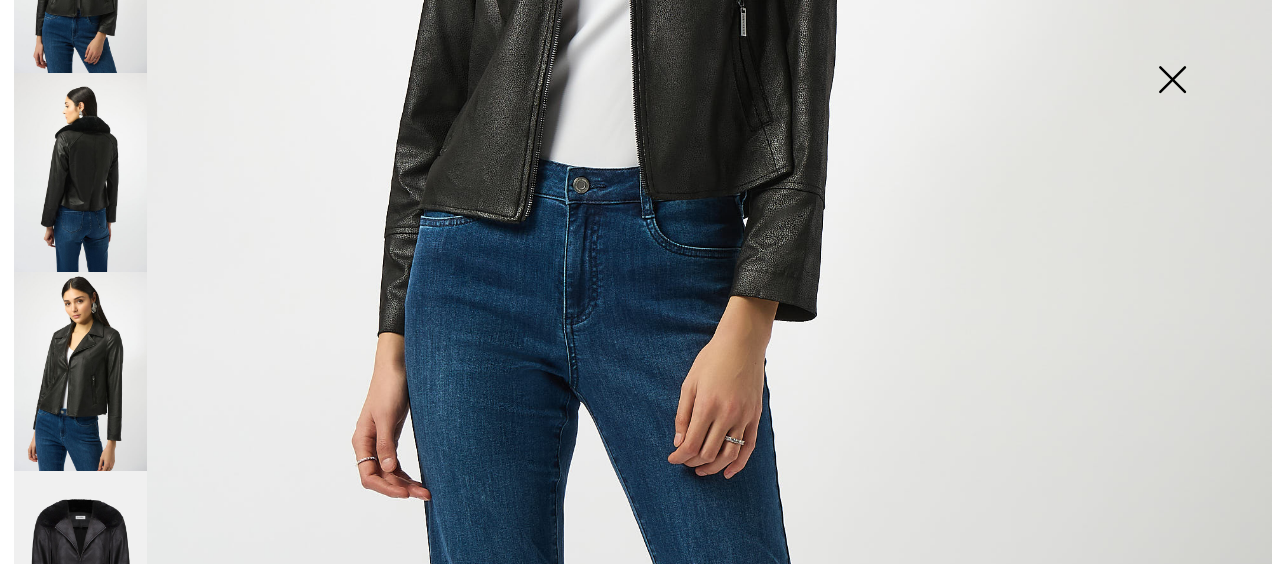 click at bounding box center [80, 371] 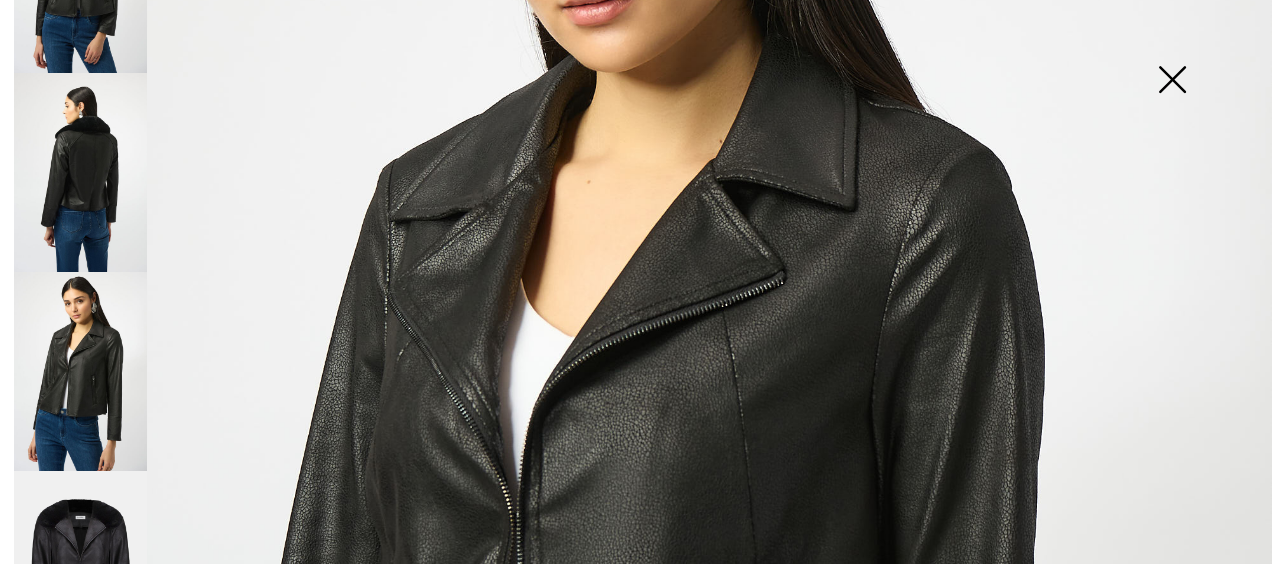 scroll, scrollTop: 400, scrollLeft: 0, axis: vertical 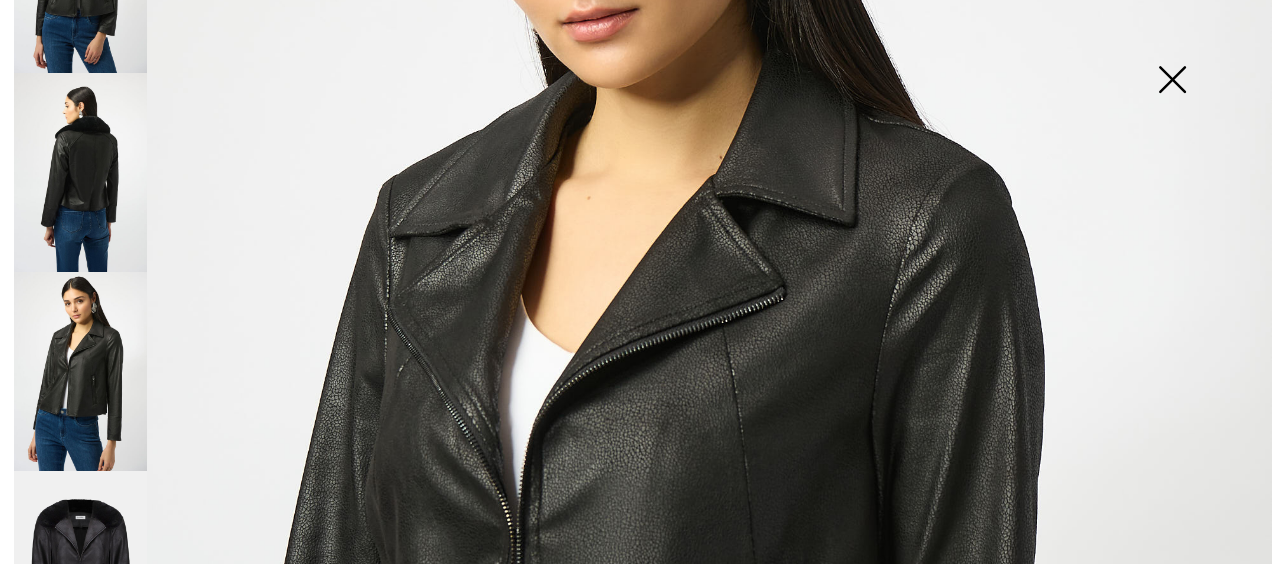 click at bounding box center (1172, 81) 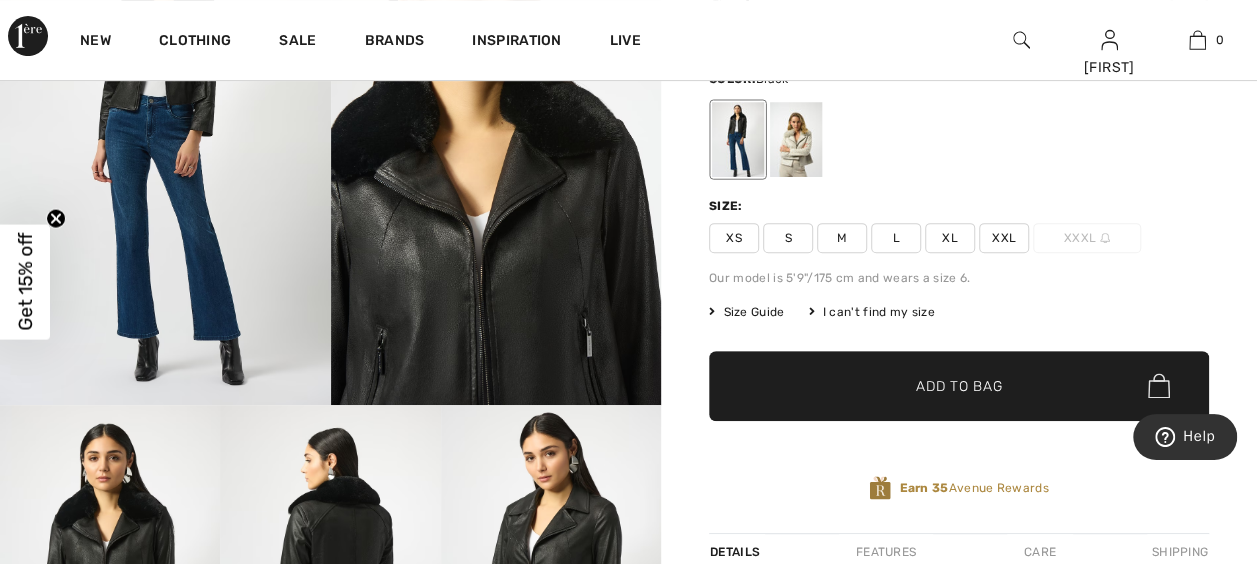 scroll, scrollTop: 450, scrollLeft: 0, axis: vertical 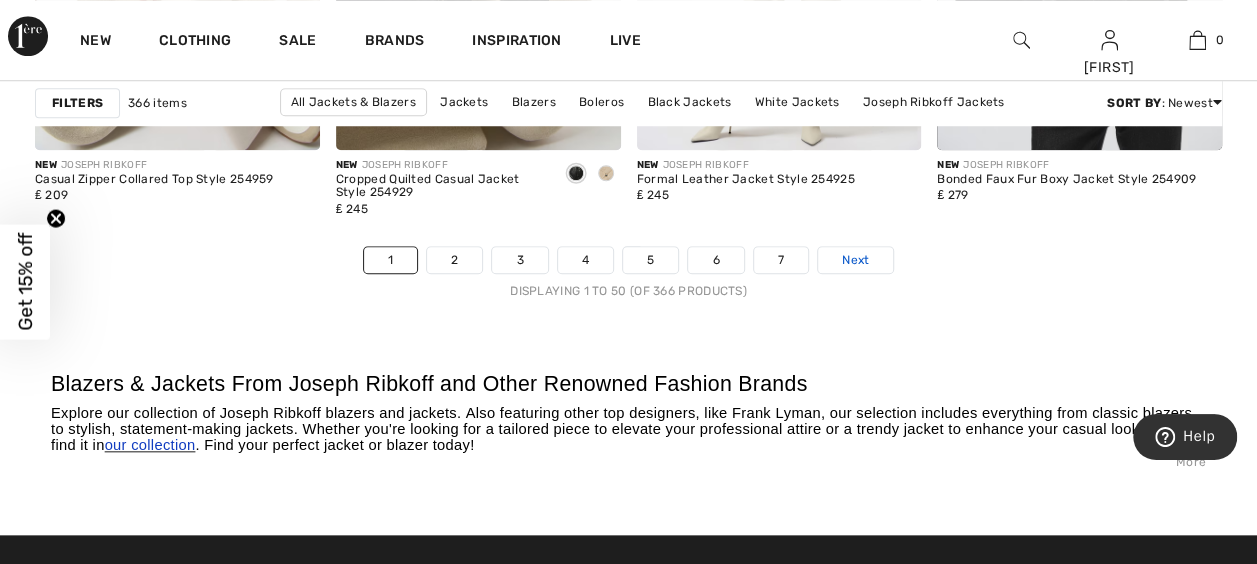 click on "Next" at bounding box center [855, 260] 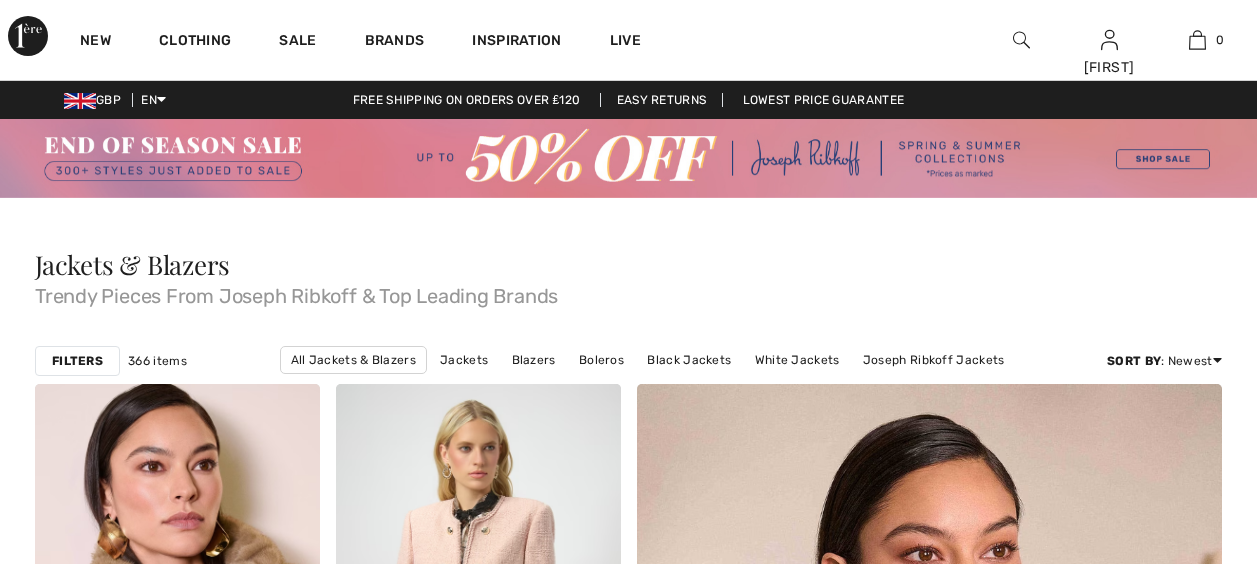 scroll, scrollTop: 0, scrollLeft: 0, axis: both 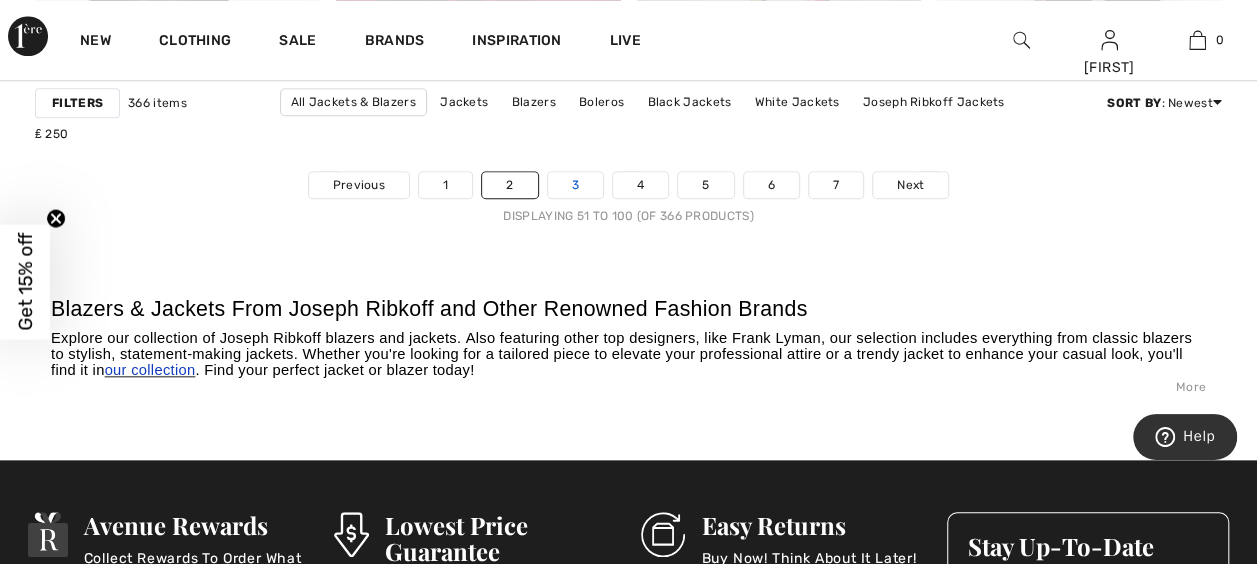 click on "3" at bounding box center (575, 185) 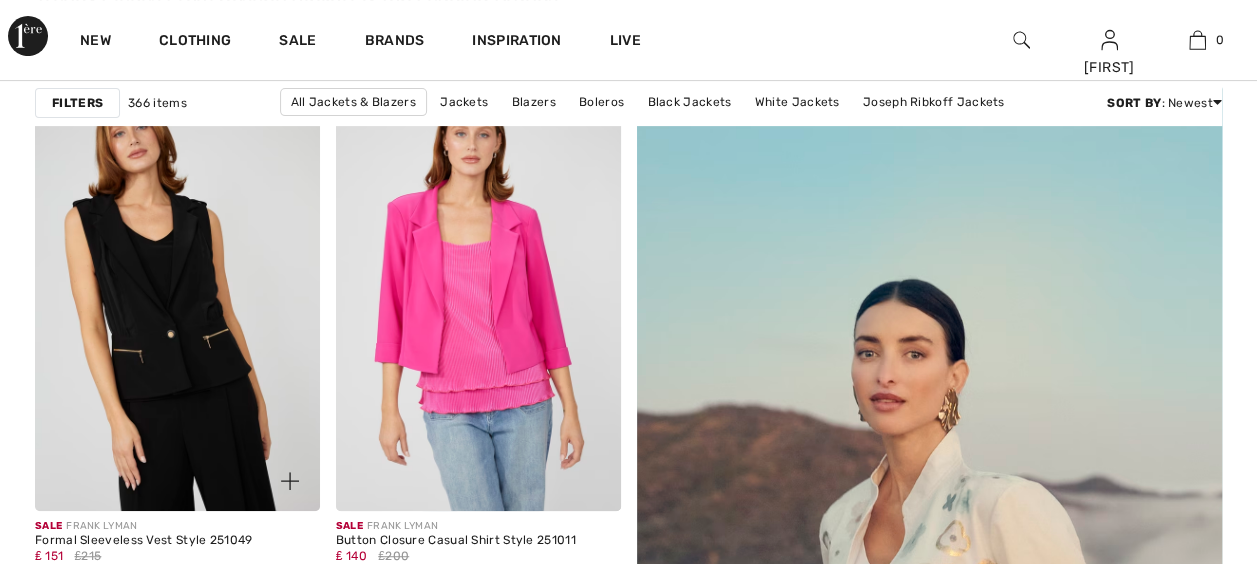 scroll, scrollTop: 0, scrollLeft: 0, axis: both 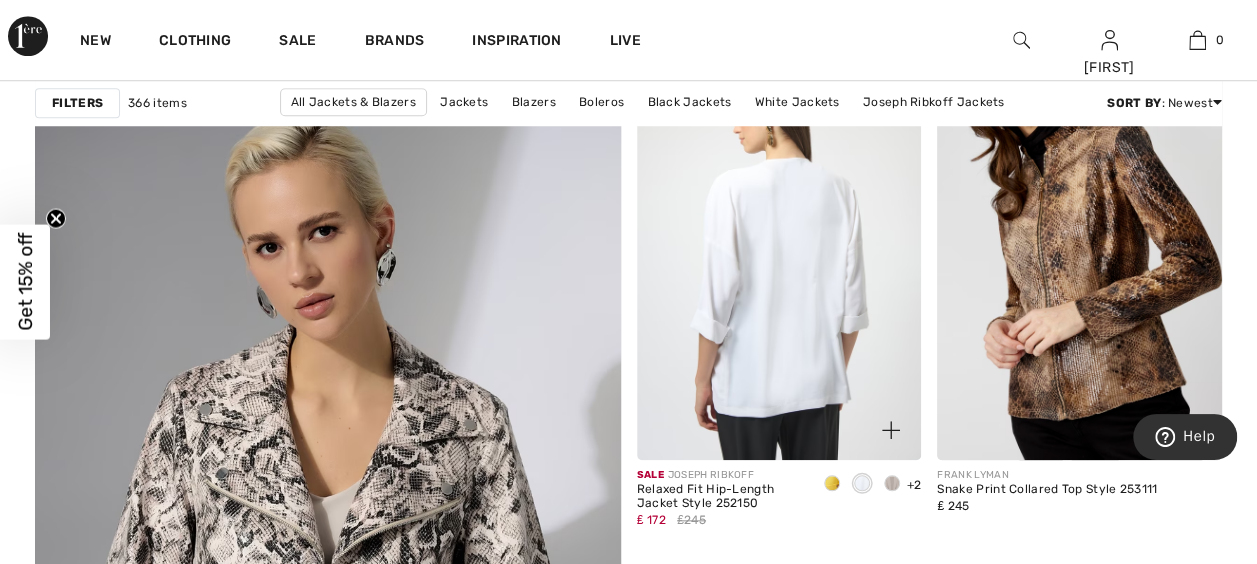 click at bounding box center (779, 246) 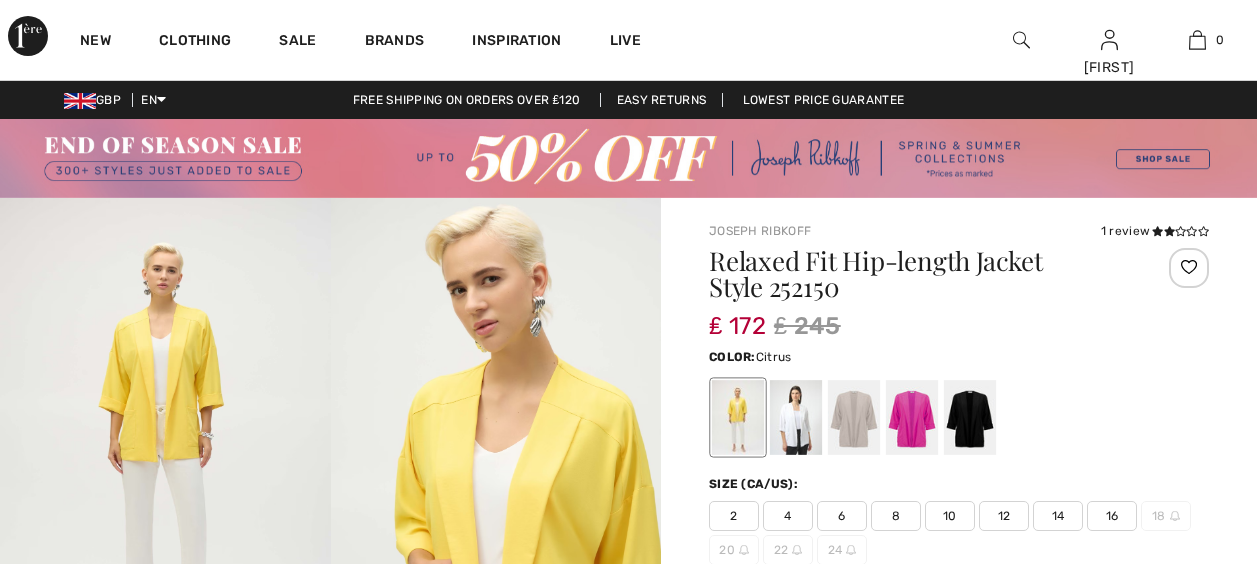 scroll, scrollTop: 275, scrollLeft: 0, axis: vertical 